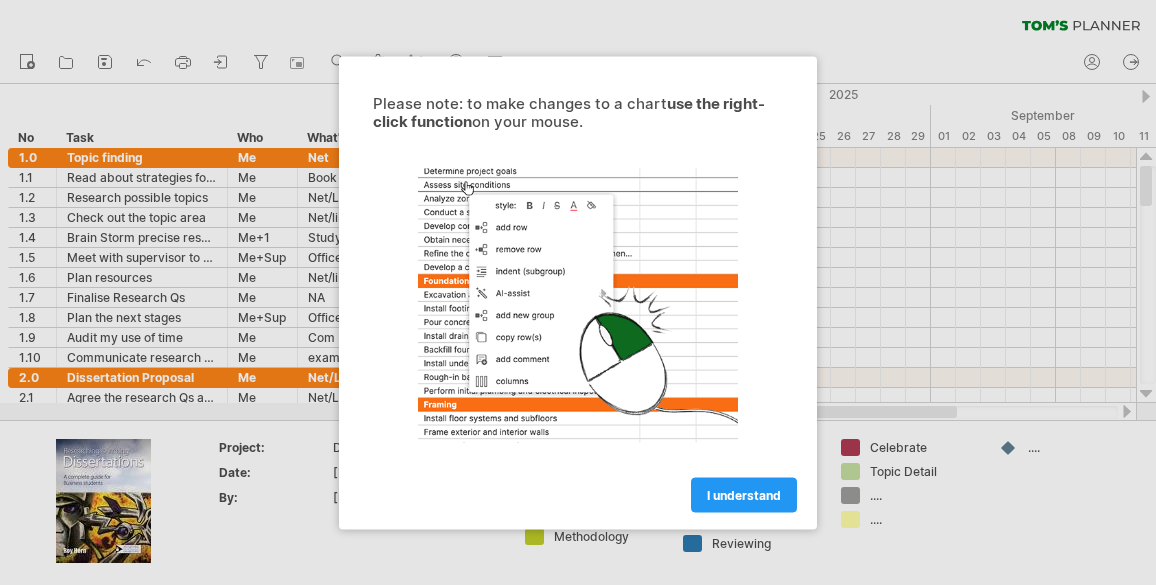 scroll, scrollTop: 0, scrollLeft: 0, axis: both 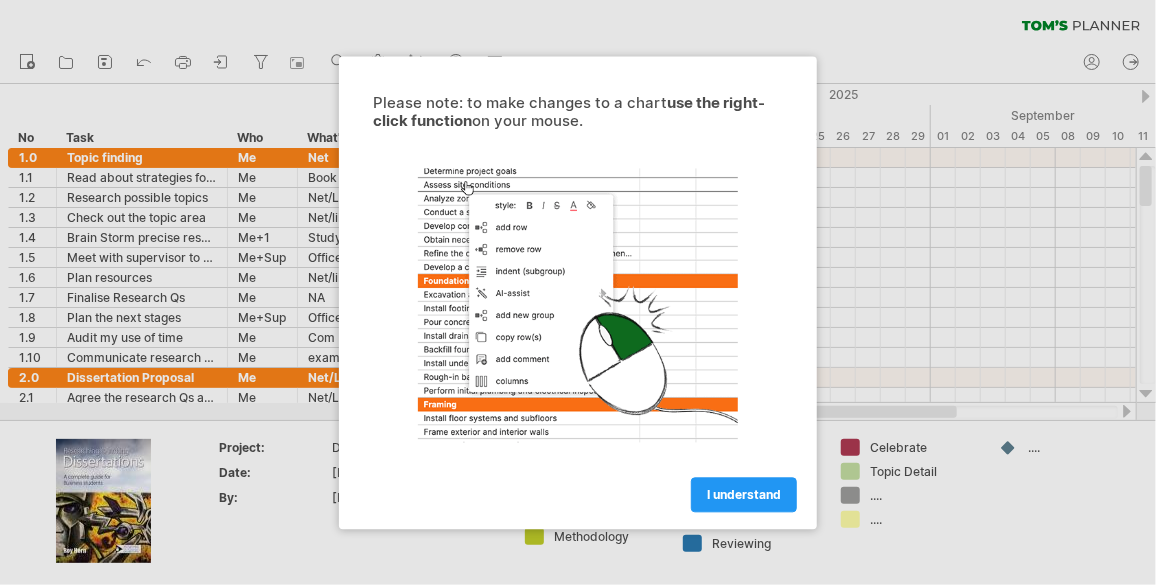 click on "I understand" at bounding box center [744, 494] 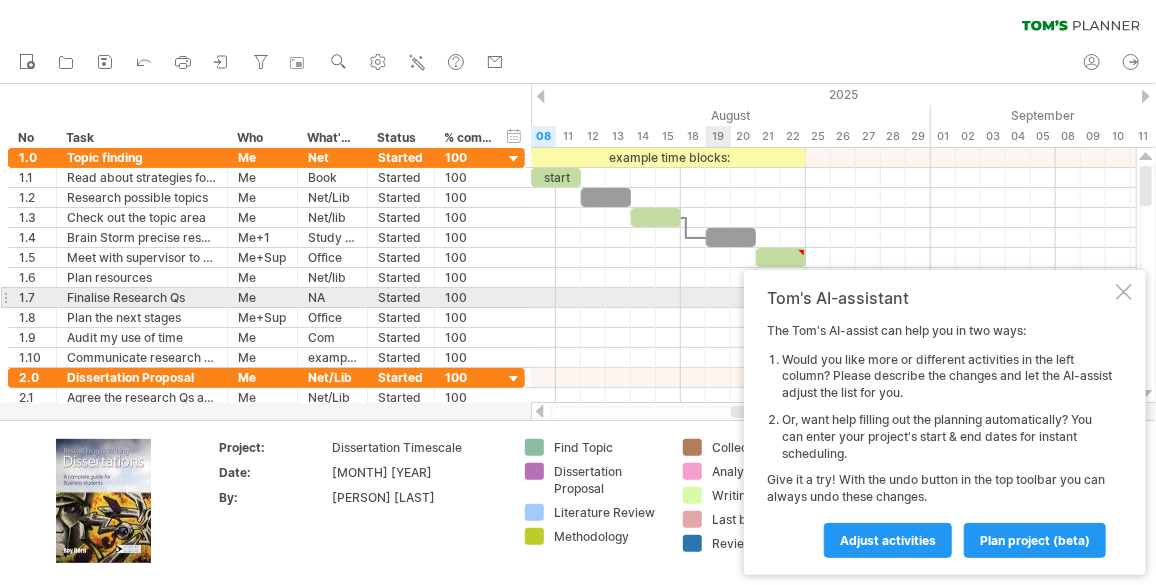 click at bounding box center [1124, 292] 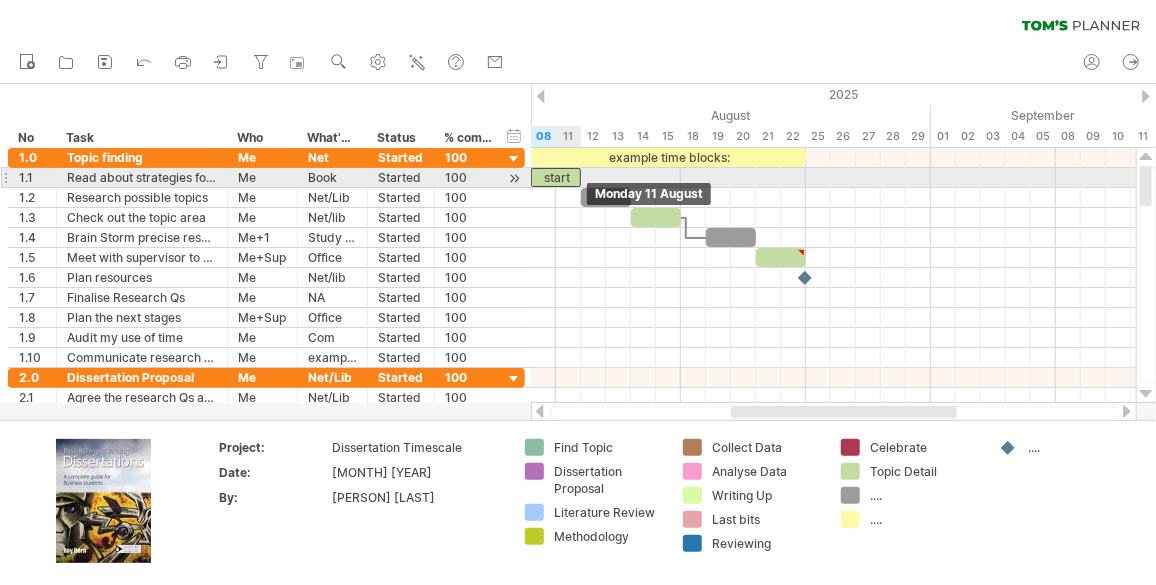 click on "example time blocks: start
[DAY] [NUMBER] [MONTH]
[DAY] [NUMBER] [MONTH]" at bounding box center [833, 275] 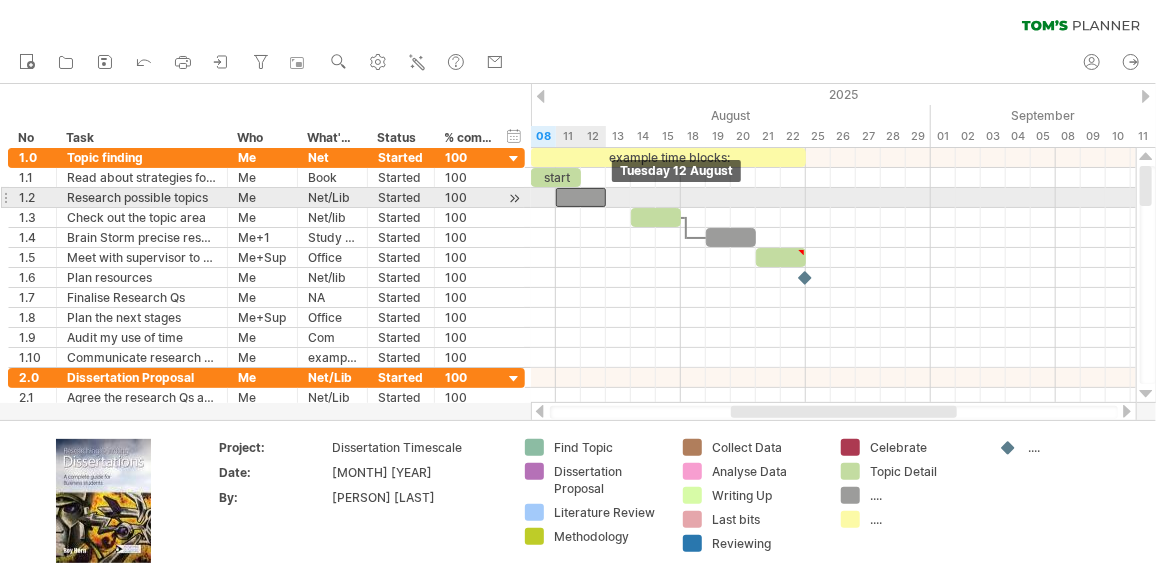 drag, startPoint x: 599, startPoint y: 195, endPoint x: 577, endPoint y: 195, distance: 22 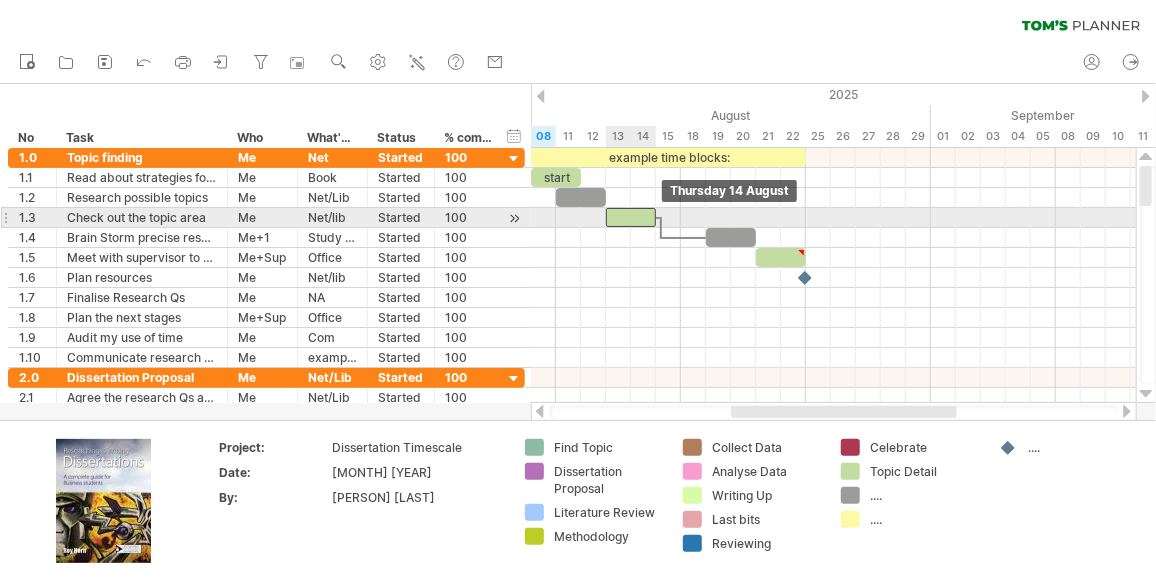 drag, startPoint x: 656, startPoint y: 219, endPoint x: 627, endPoint y: 219, distance: 29 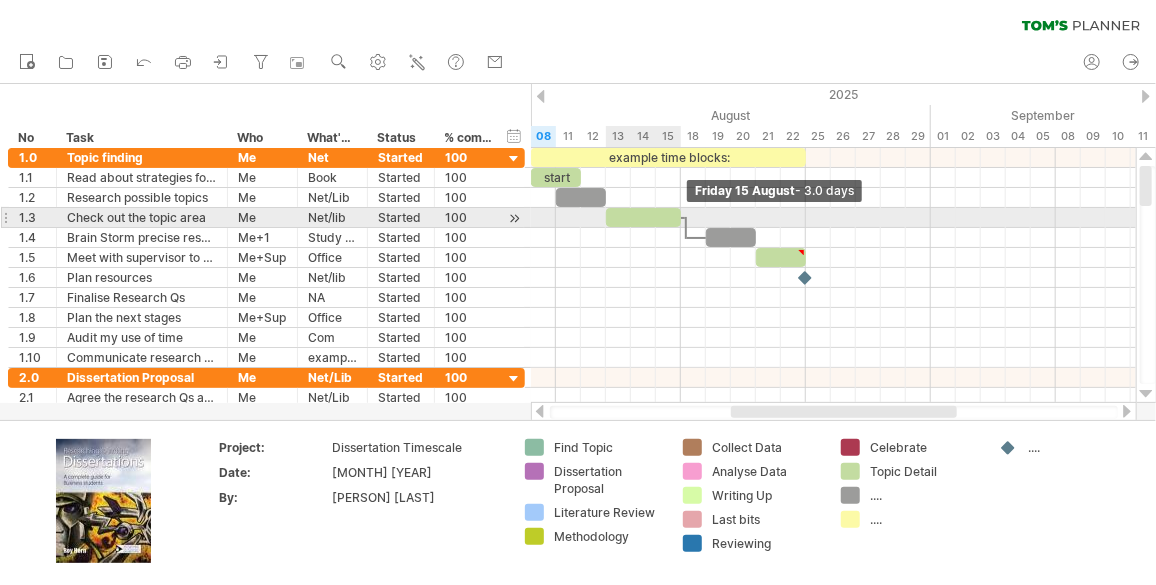 drag, startPoint x: 655, startPoint y: 210, endPoint x: 679, endPoint y: 208, distance: 24.083189 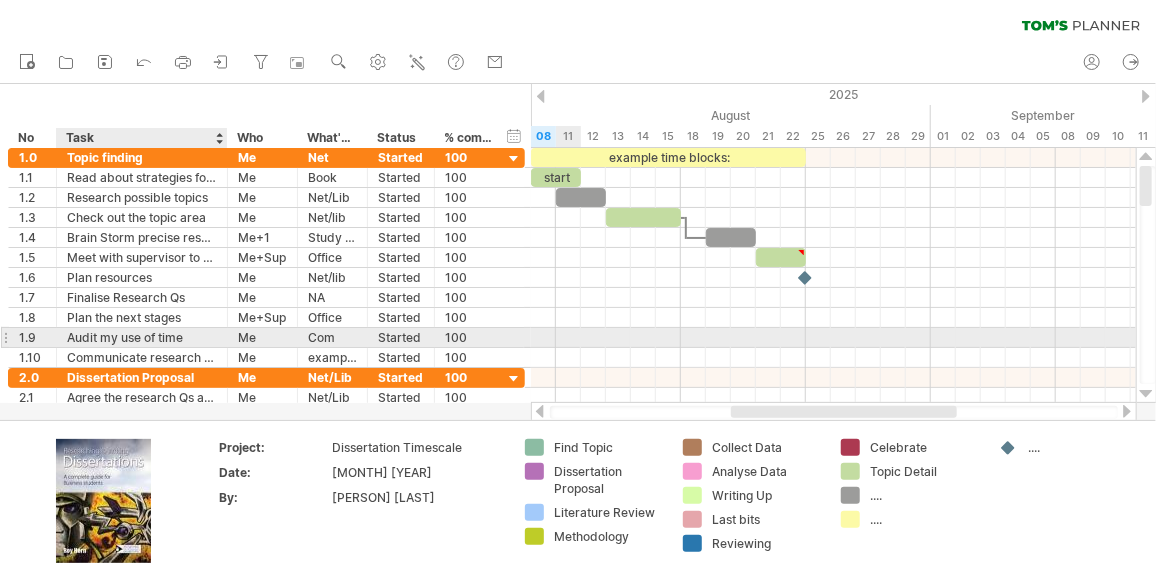 click on "Audit my use of time" at bounding box center (142, 337) 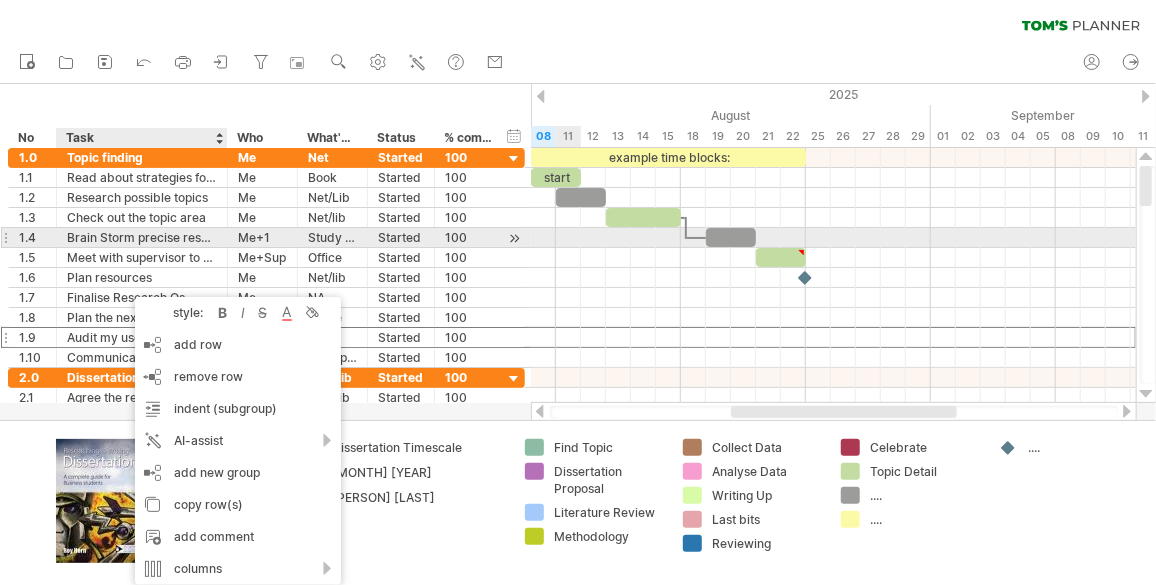 click on "Study Room" at bounding box center (332, 237) 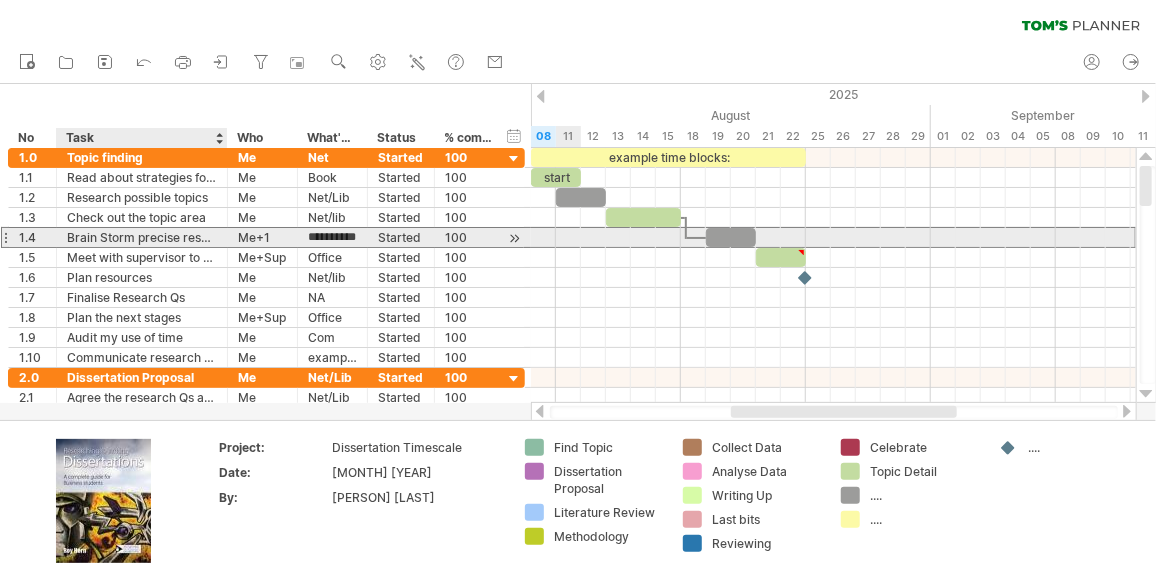 scroll, scrollTop: 0, scrollLeft: 0, axis: both 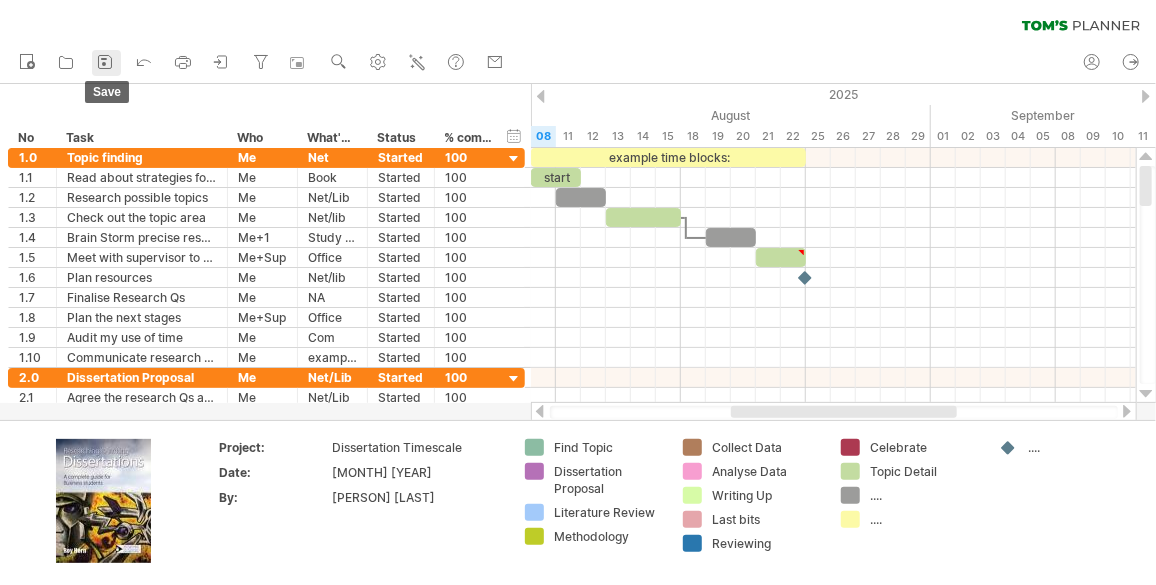click 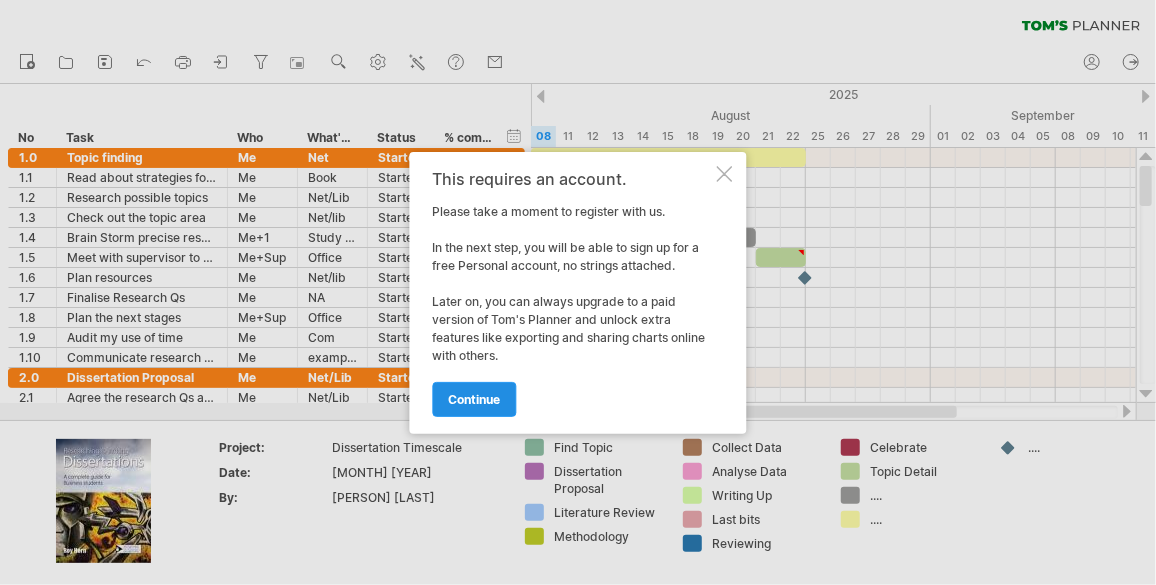 click on "continue" at bounding box center (475, 399) 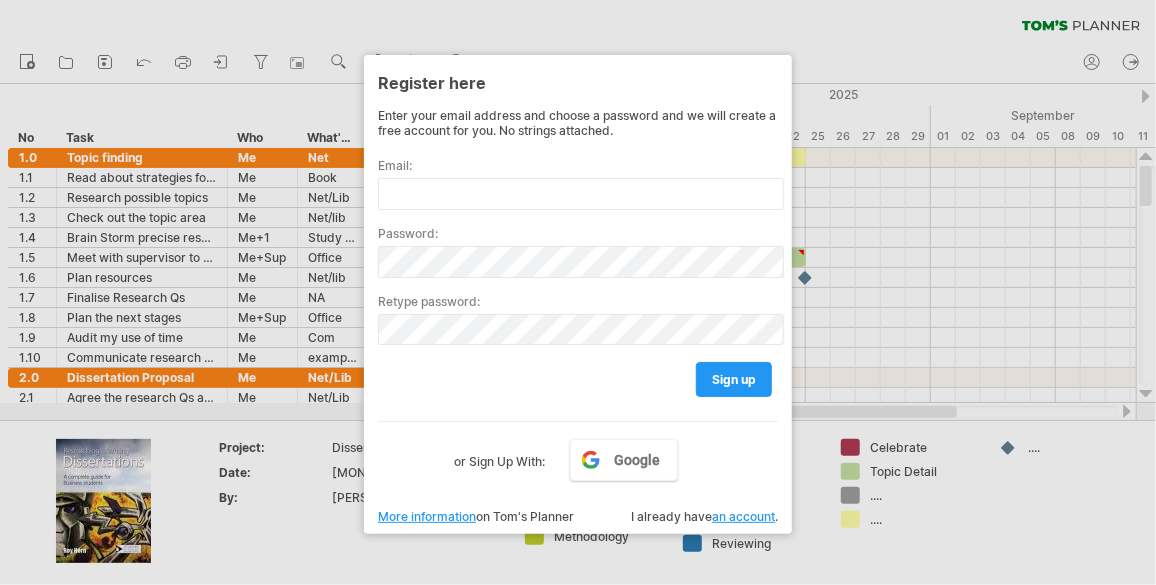 click at bounding box center [578, 292] 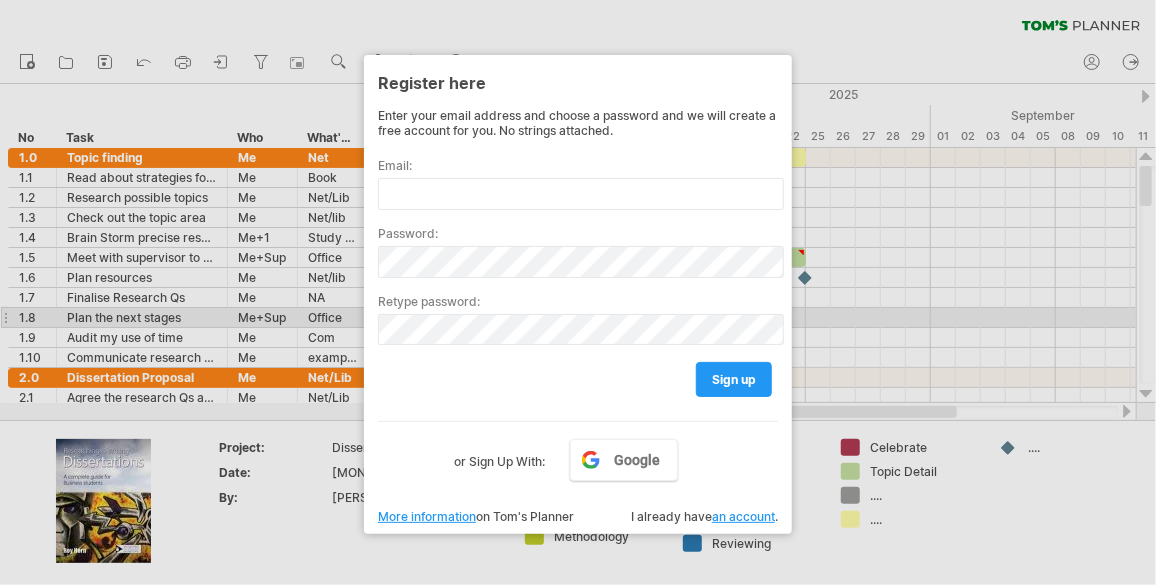 click at bounding box center [578, 292] 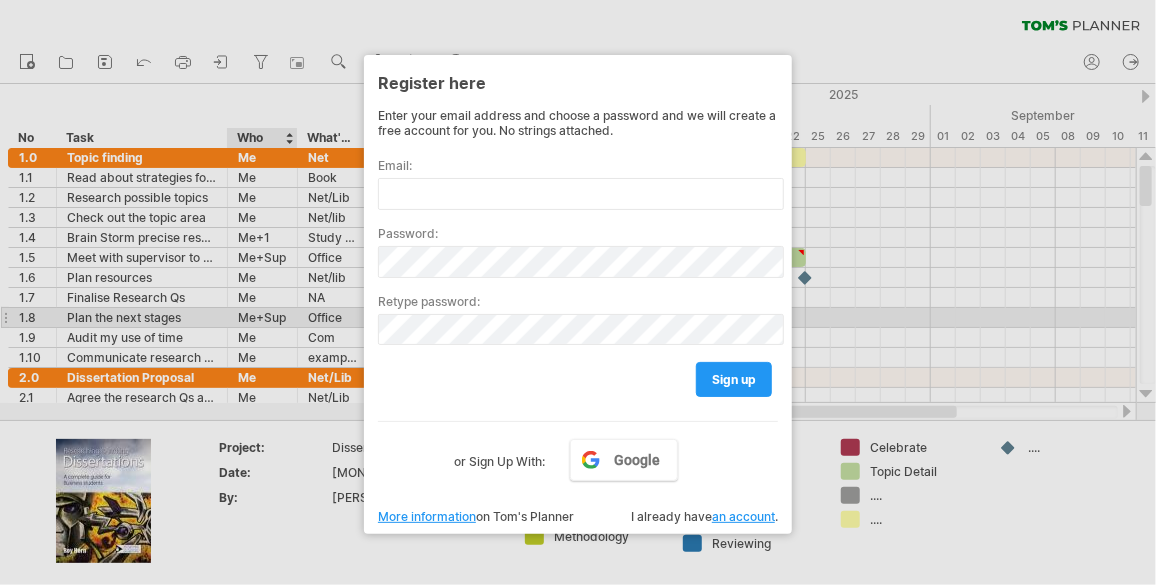 click at bounding box center (578, 292) 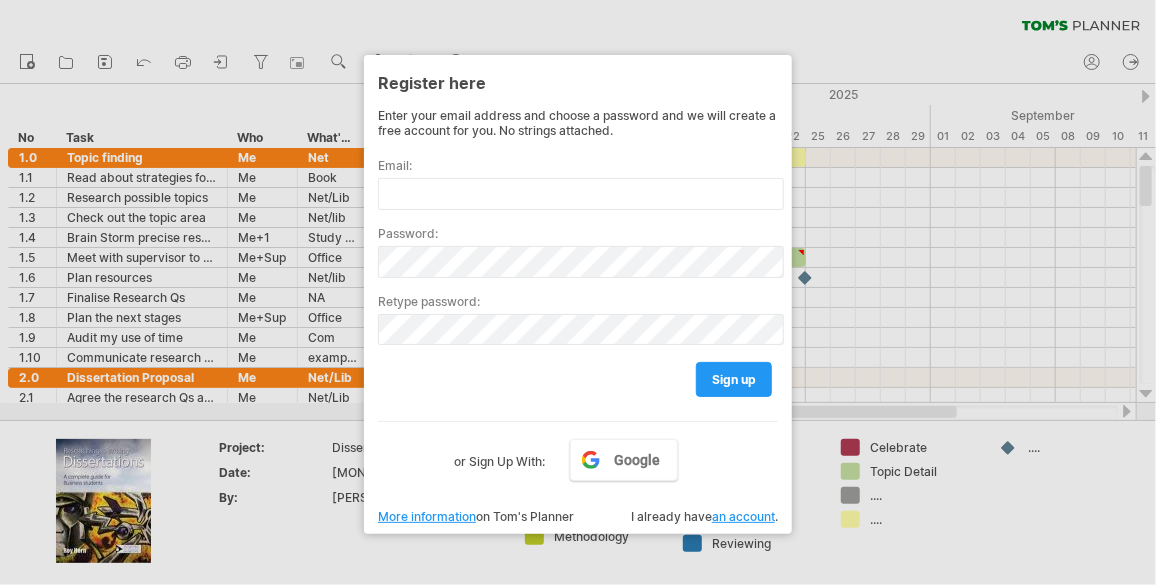 click at bounding box center (578, 292) 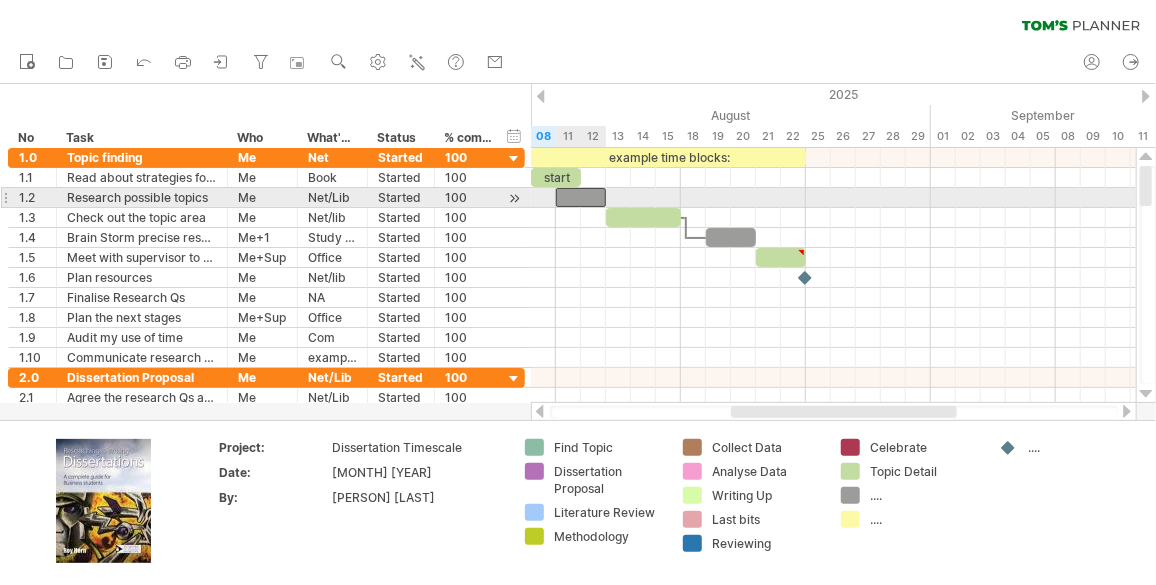 click at bounding box center (581, 197) 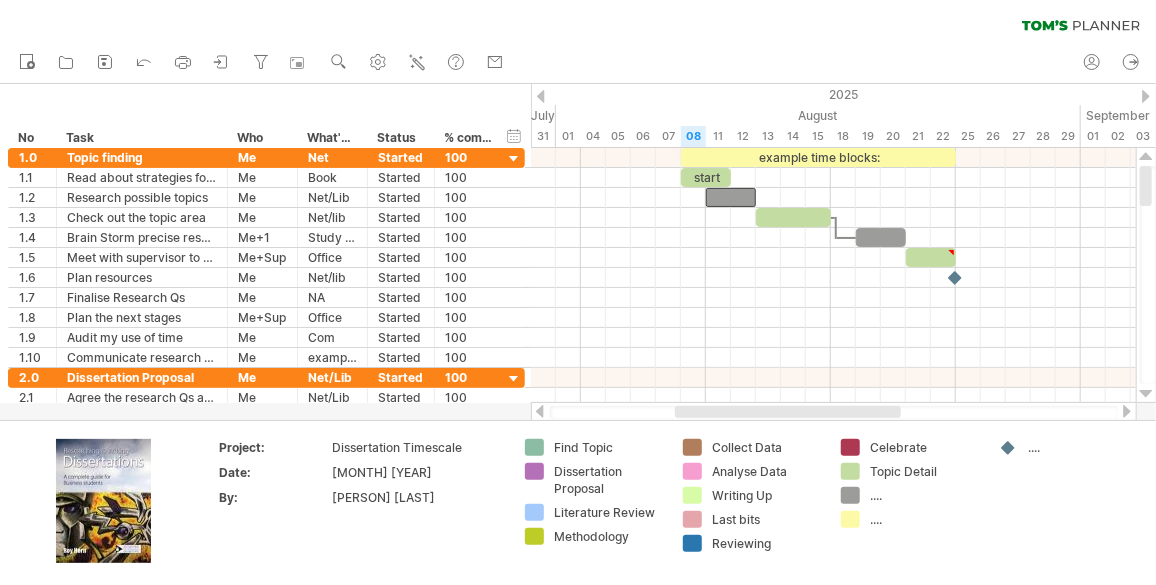drag, startPoint x: 735, startPoint y: 410, endPoint x: 686, endPoint y: 407, distance: 49.09175 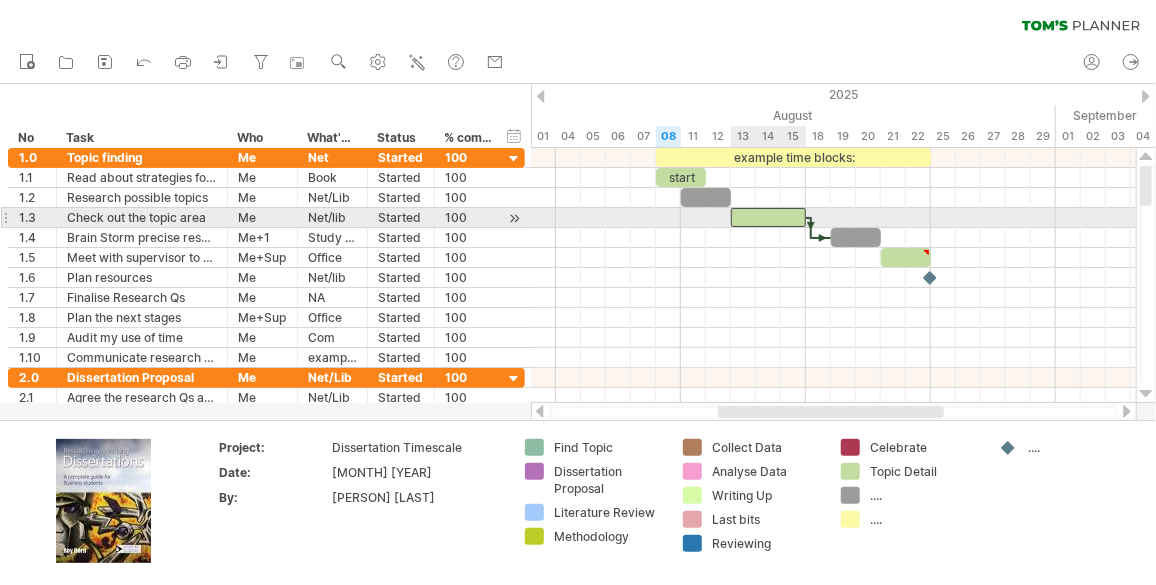 click at bounding box center (768, 217) 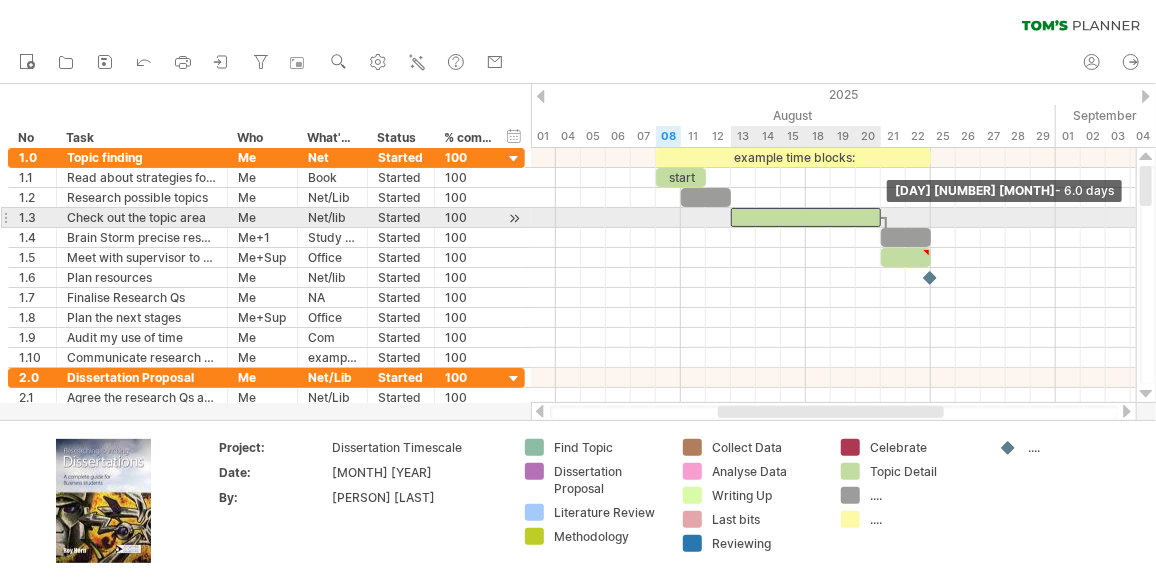 drag, startPoint x: 803, startPoint y: 213, endPoint x: 878, endPoint y: 214, distance: 75.00667 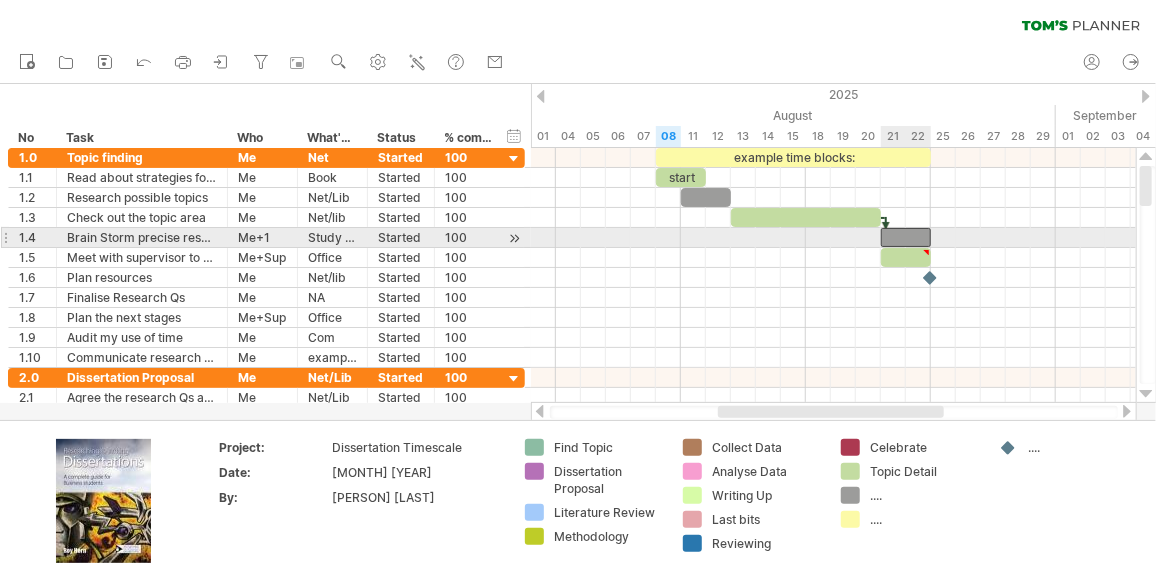 click at bounding box center (906, 237) 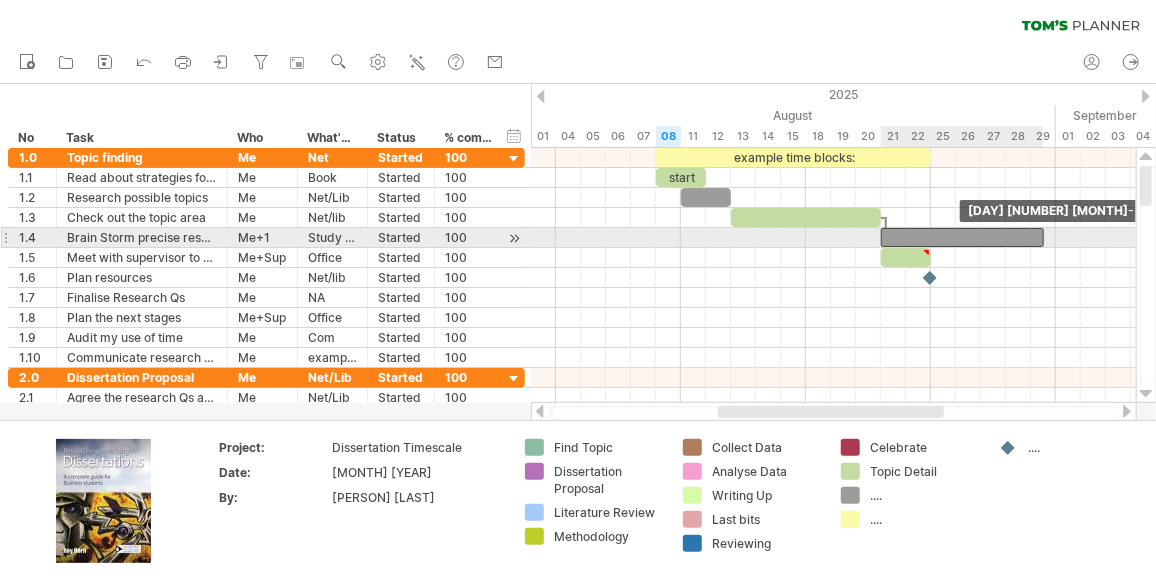 drag, startPoint x: 932, startPoint y: 235, endPoint x: 1046, endPoint y: 235, distance: 114 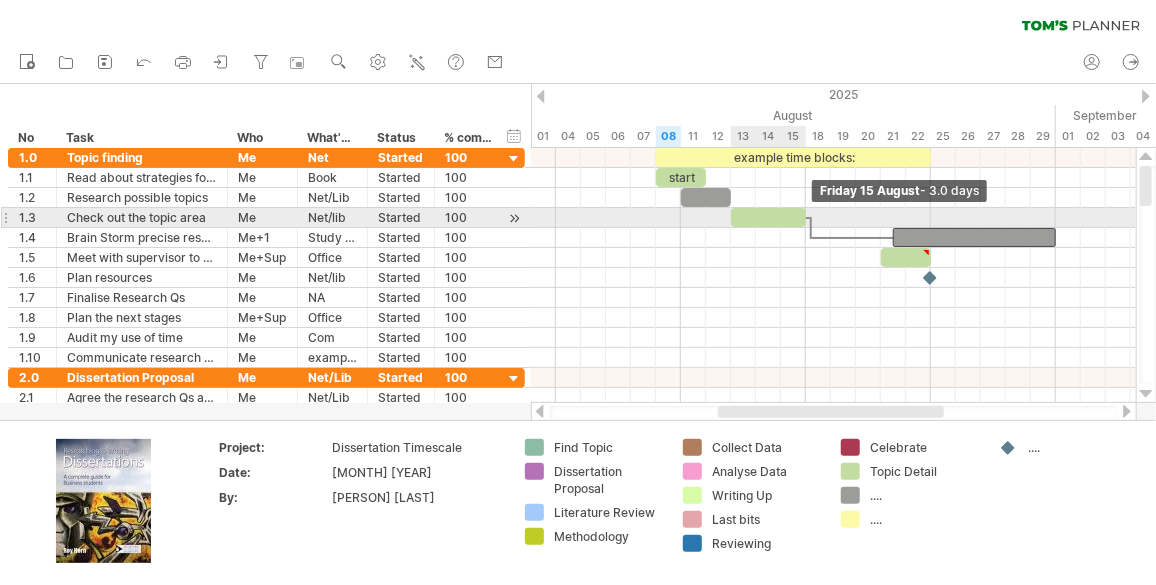drag, startPoint x: 882, startPoint y: 219, endPoint x: 809, endPoint y: 219, distance: 73 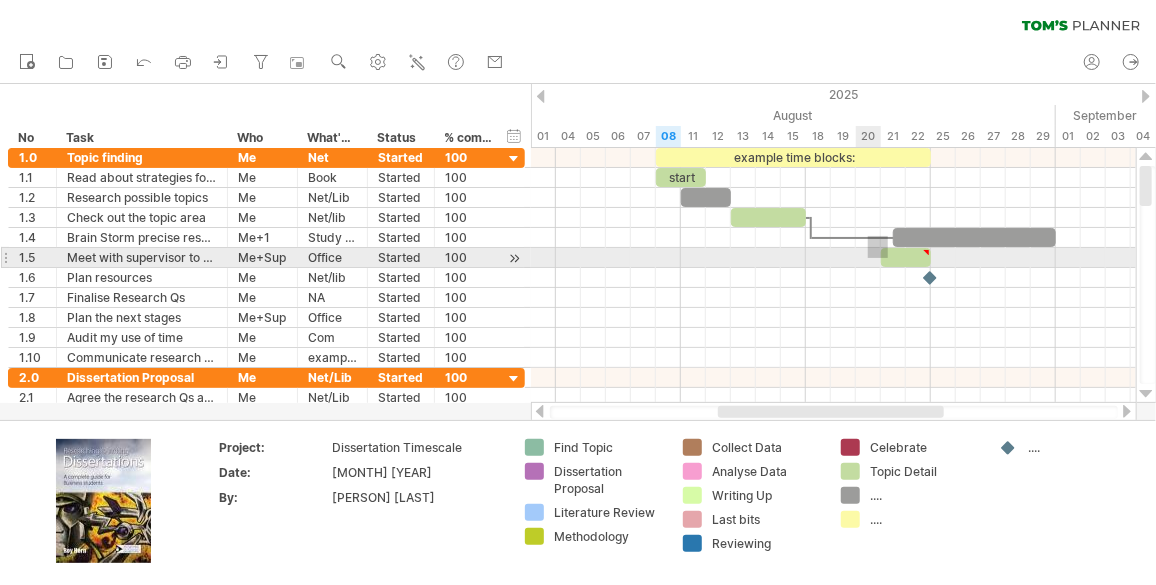 drag, startPoint x: 888, startPoint y: 236, endPoint x: 868, endPoint y: 258, distance: 29.732138 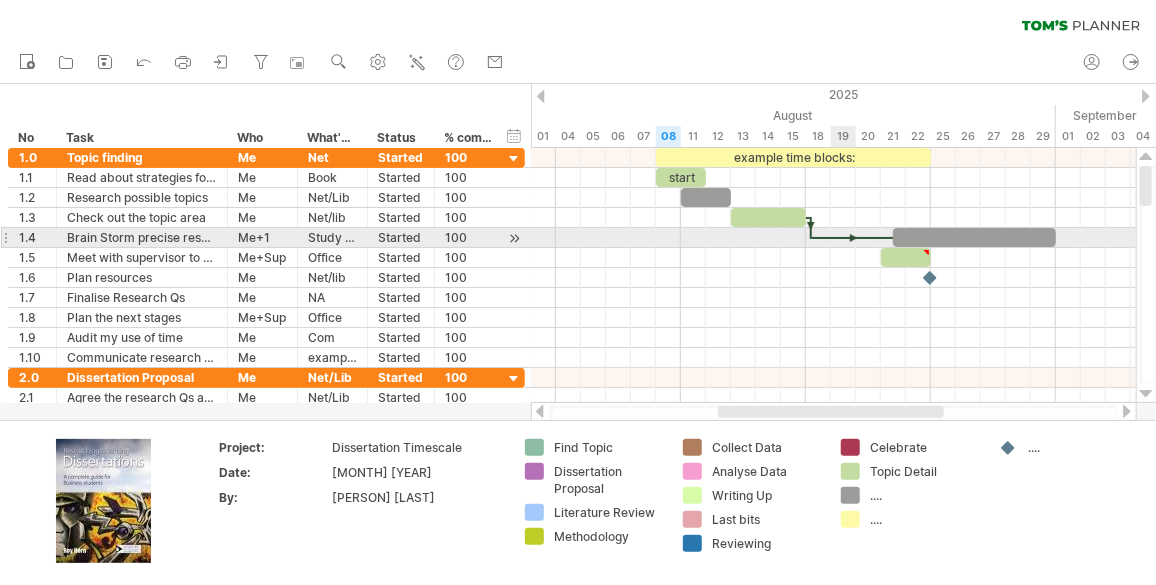click at bounding box center (853, 238) 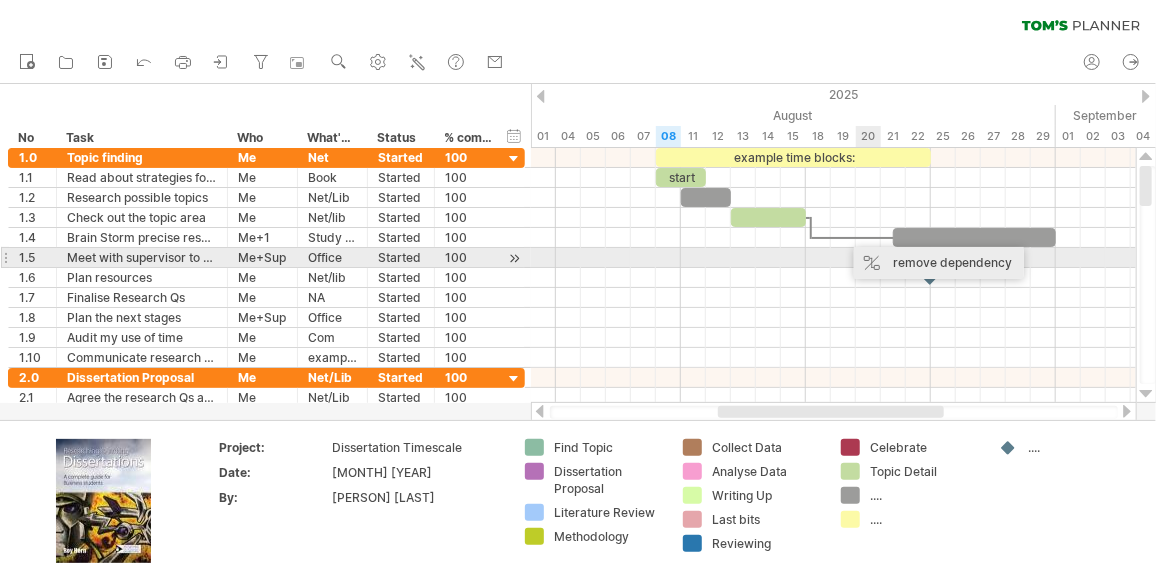 click on "remove dependency" at bounding box center (939, 263) 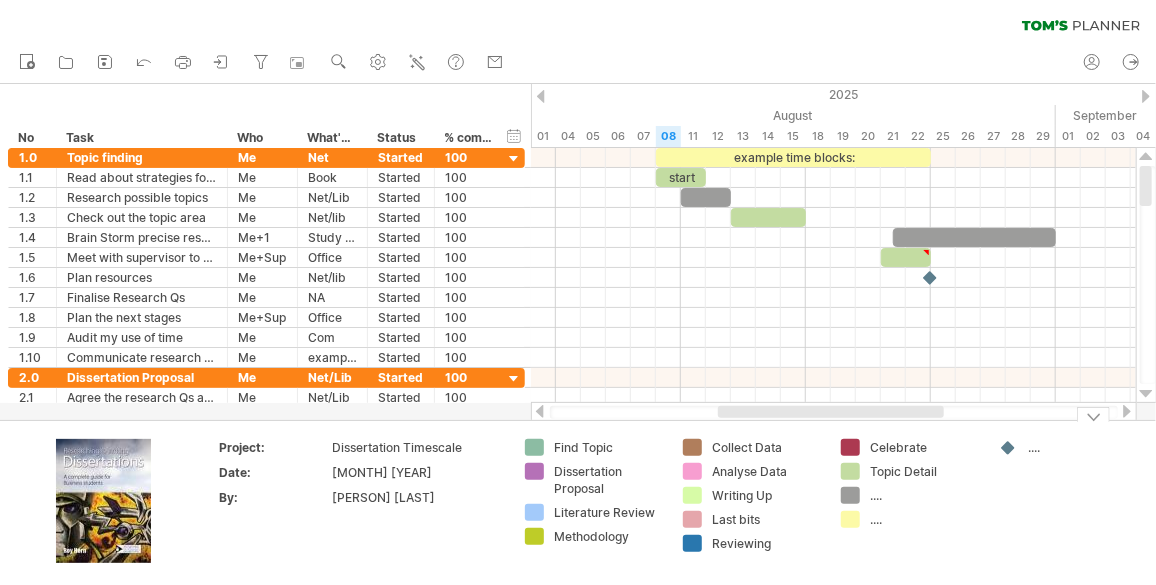 click at bounding box center (1009, 448) 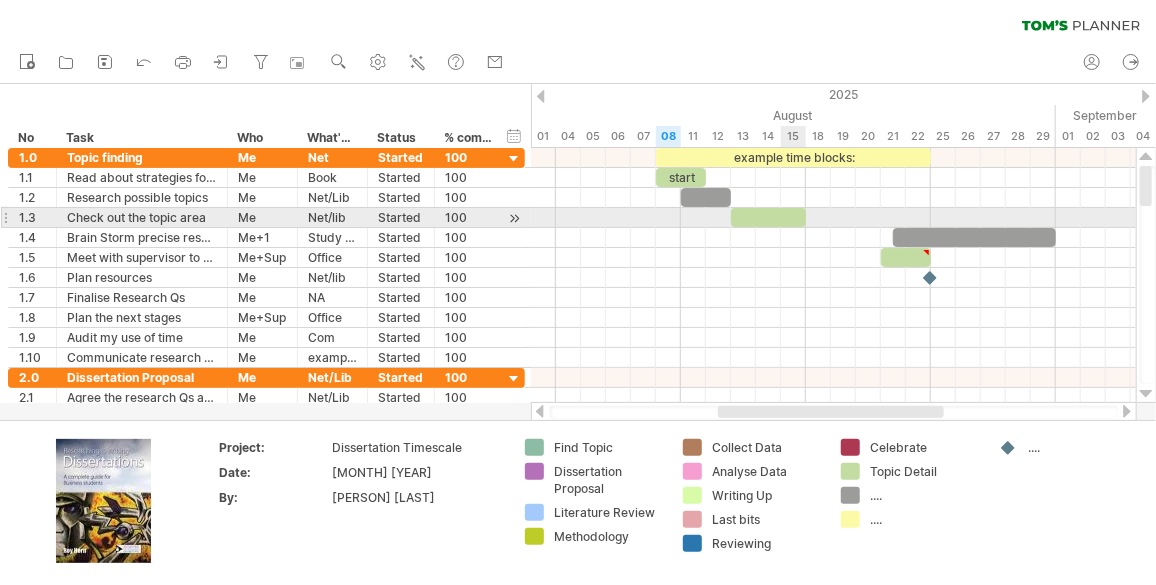 click at bounding box center (806, 217) 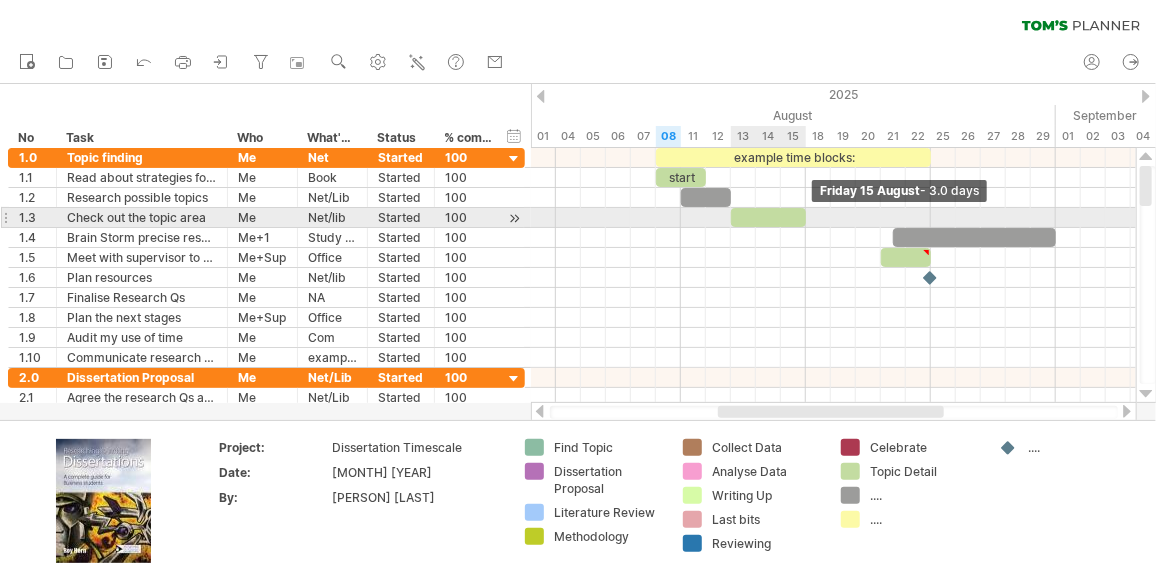 click at bounding box center [806, 217] 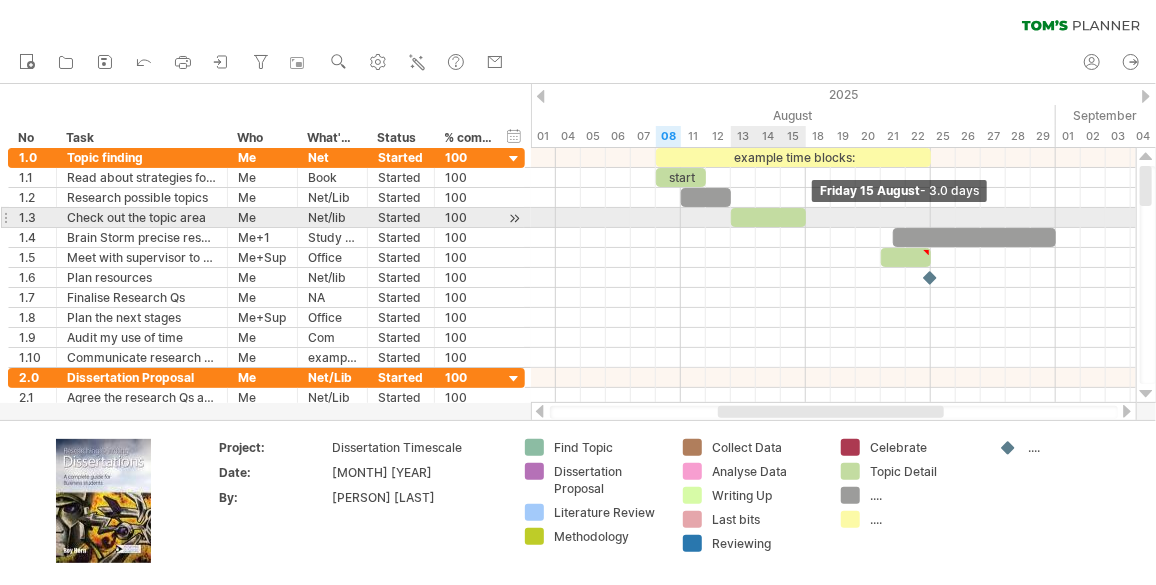 click at bounding box center [806, 217] 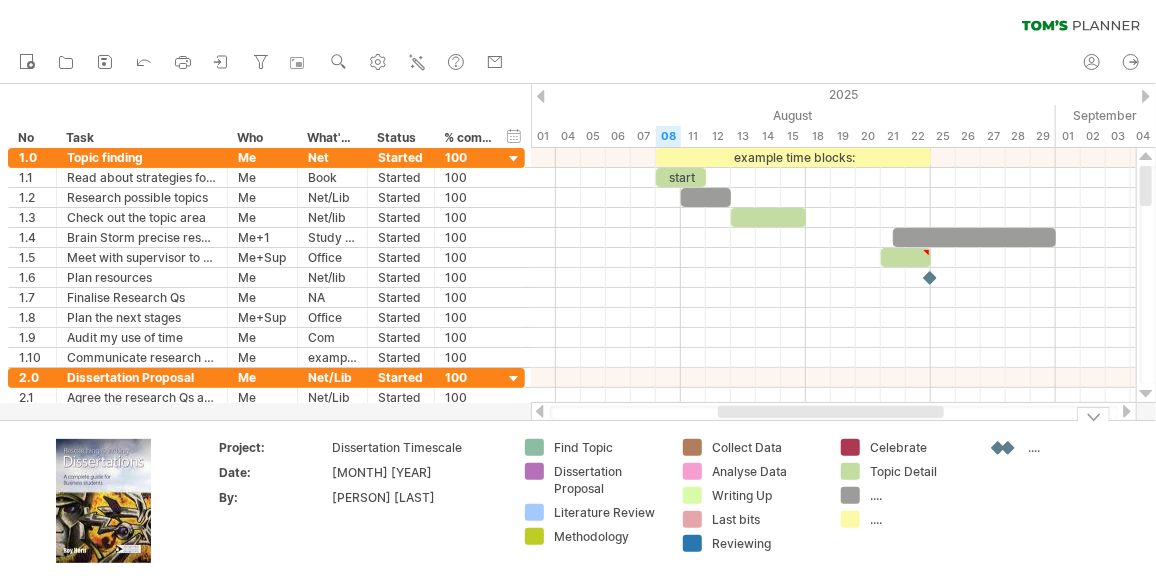 click at bounding box center [1009, 448] 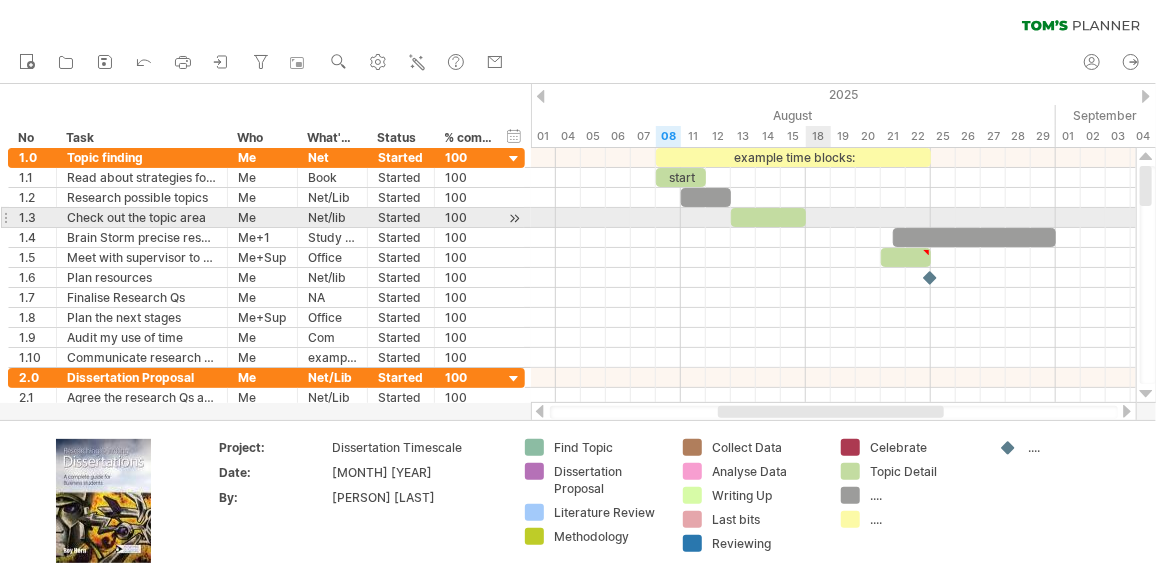 drag, startPoint x: 1010, startPoint y: 446, endPoint x: 810, endPoint y: 217, distance: 304.0411 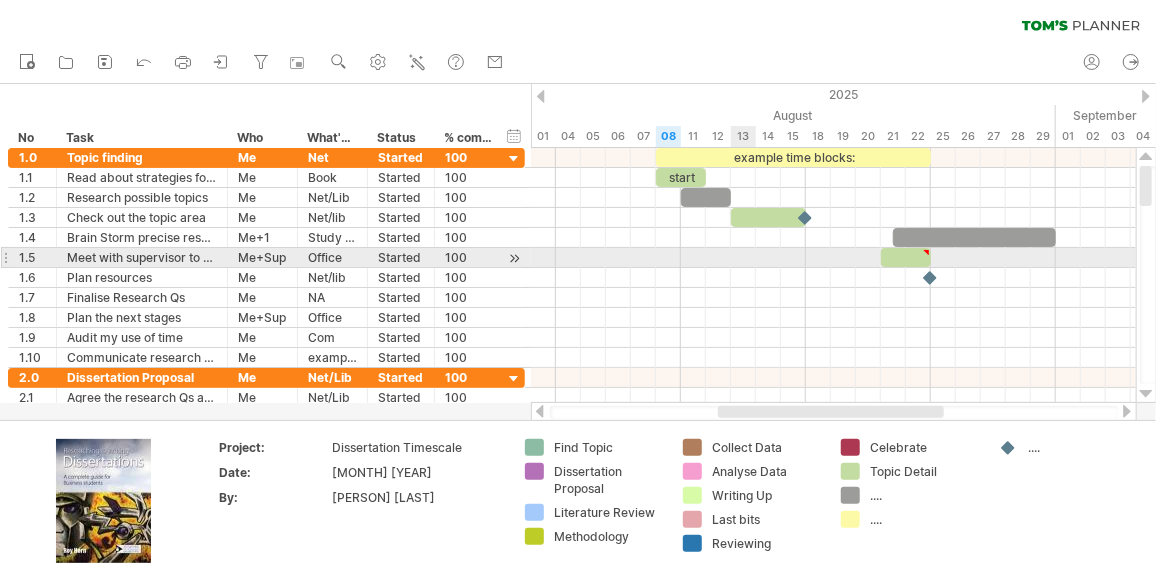 click at bounding box center [833, 258] 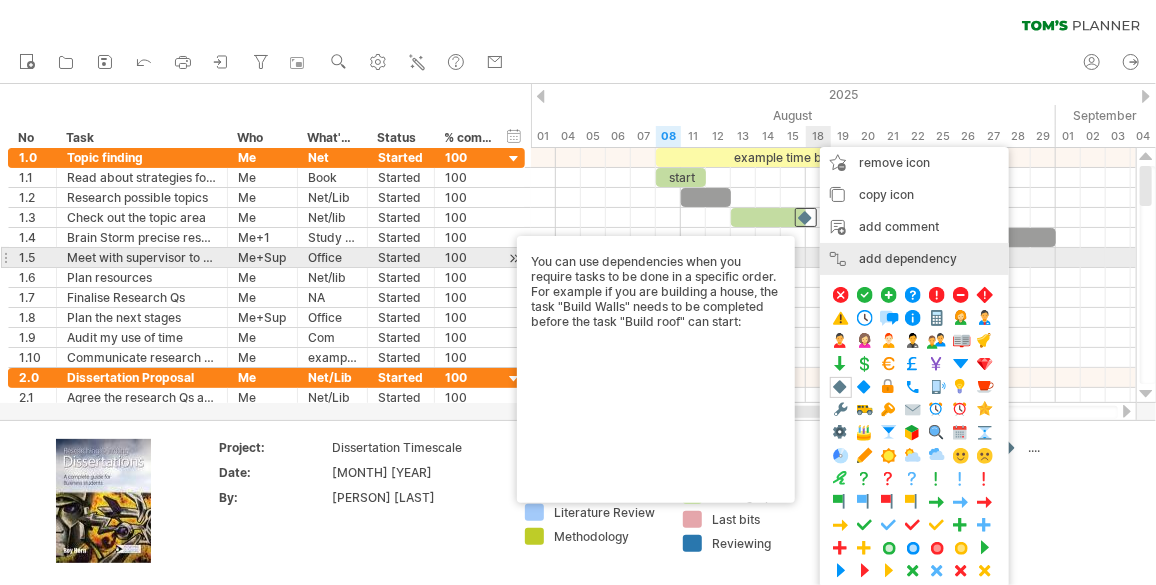 click on "add dependency You can use dependencies when you require tasks to be done in a specific order. For example if you are building a house, the task "Build Walls" needs to be completed before the task "Build roof" can start:" at bounding box center (914, 259) 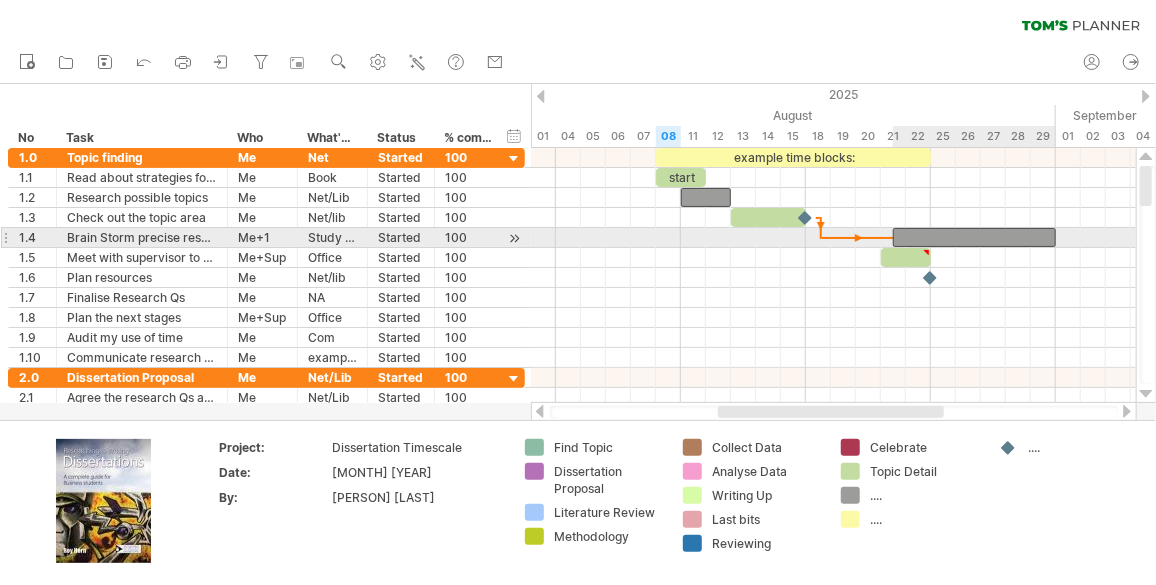 click at bounding box center [974, 237] 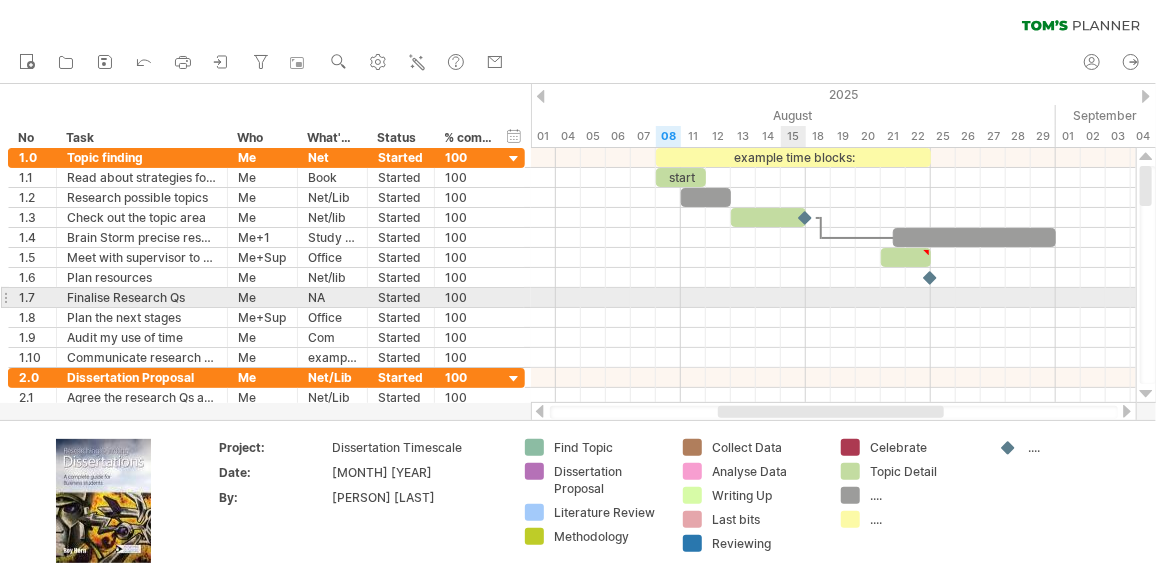 click at bounding box center [833, 318] 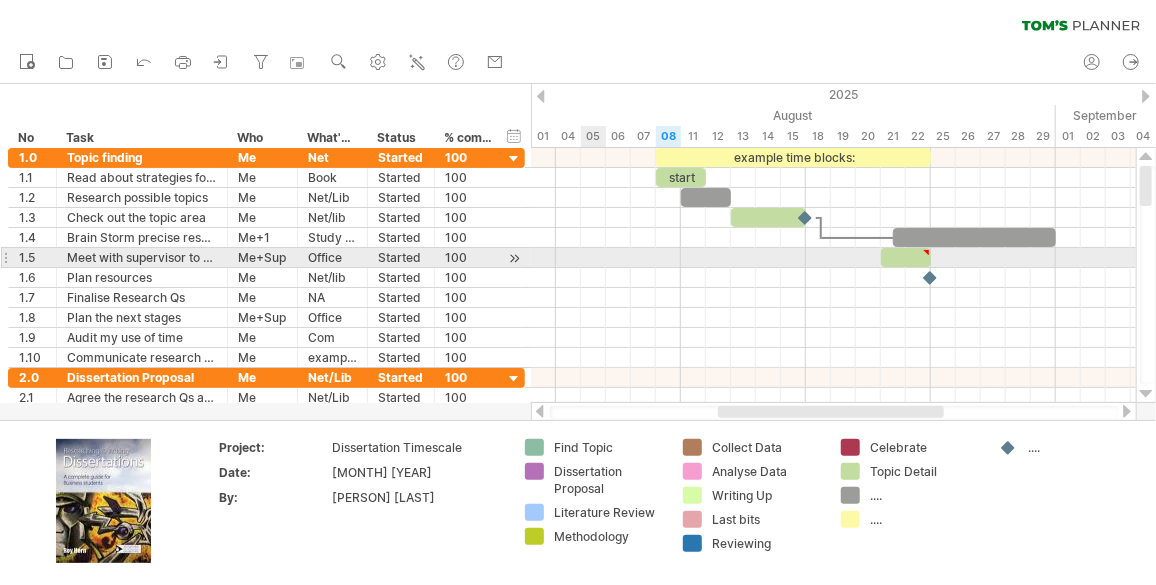 click at bounding box center (833, 258) 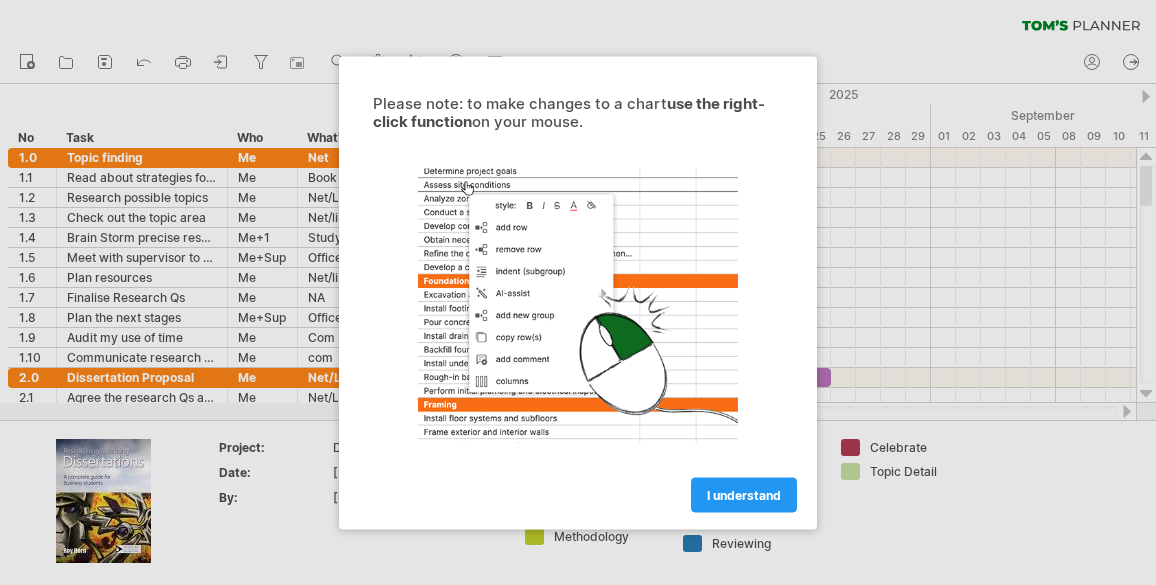 scroll, scrollTop: 0, scrollLeft: 0, axis: both 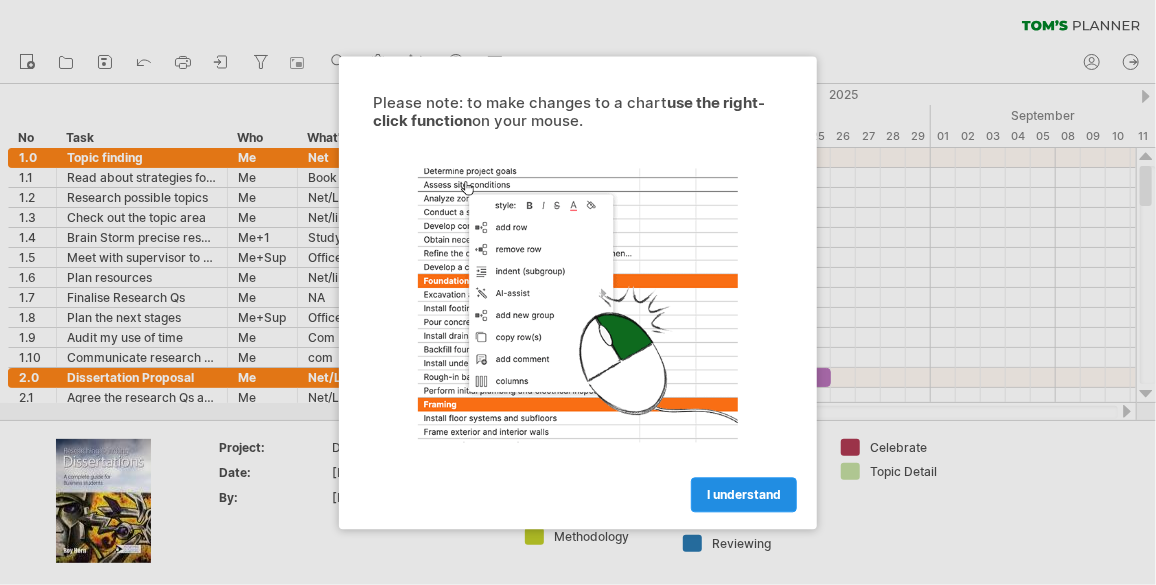 click on "I understand" at bounding box center (744, 494) 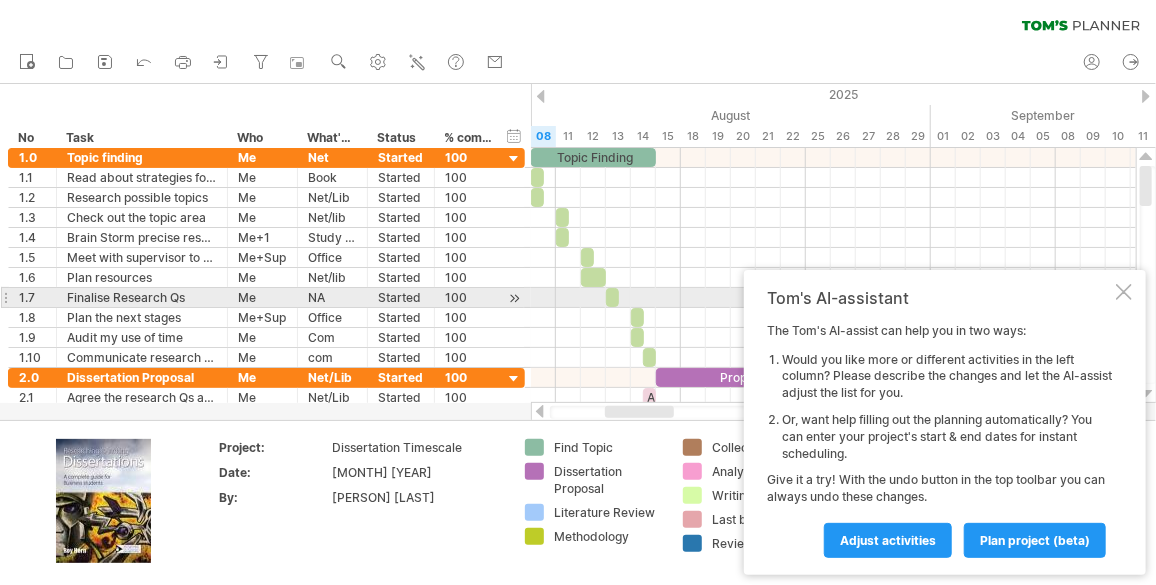 click at bounding box center (1124, 292) 